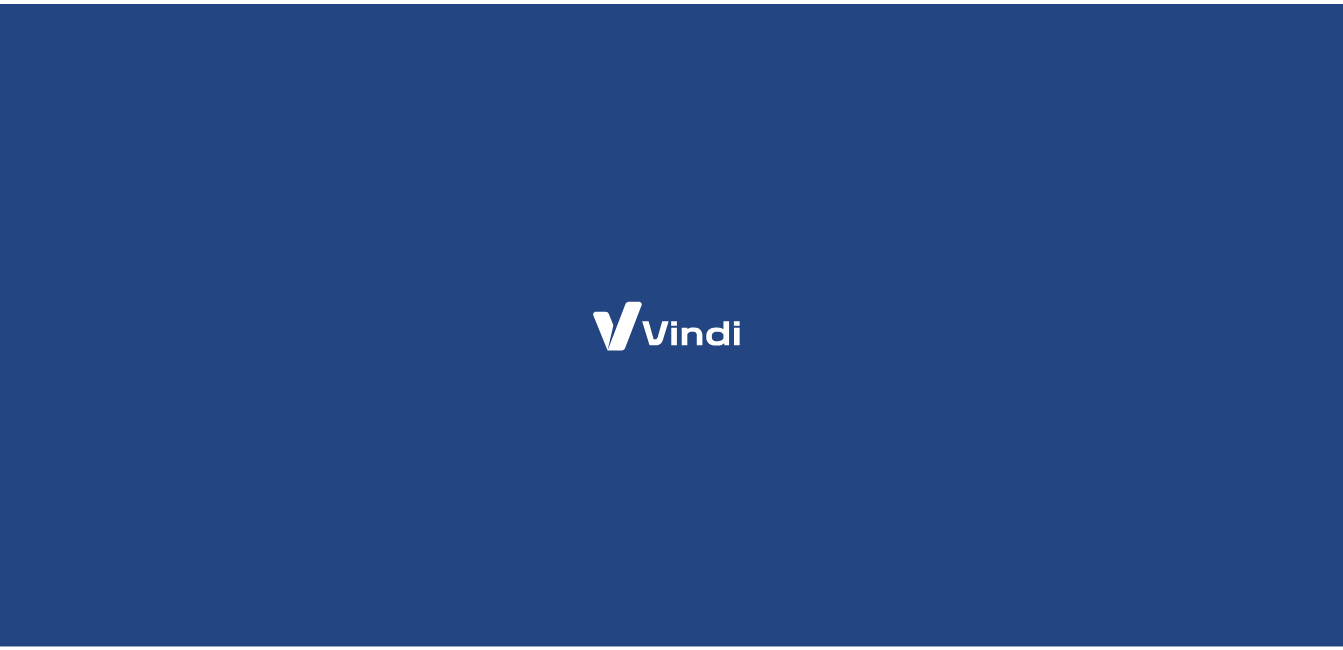 scroll, scrollTop: 0, scrollLeft: 0, axis: both 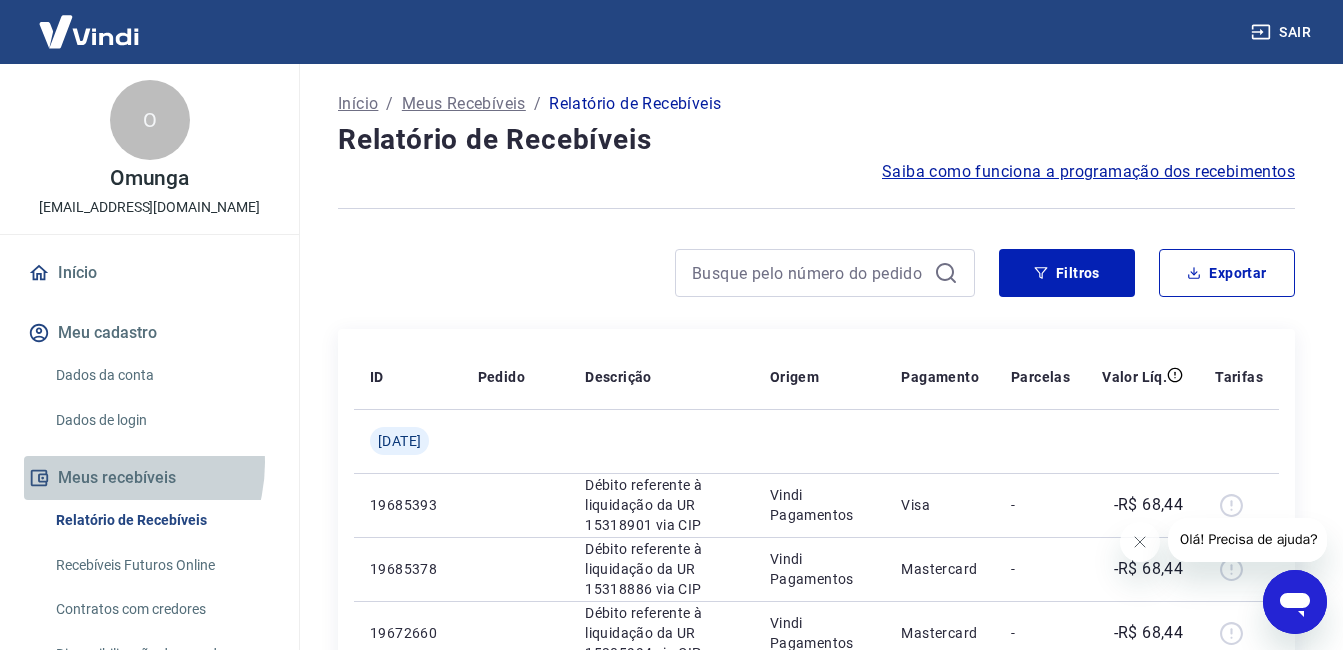 click on "Meus recebíveis" at bounding box center (149, 478) 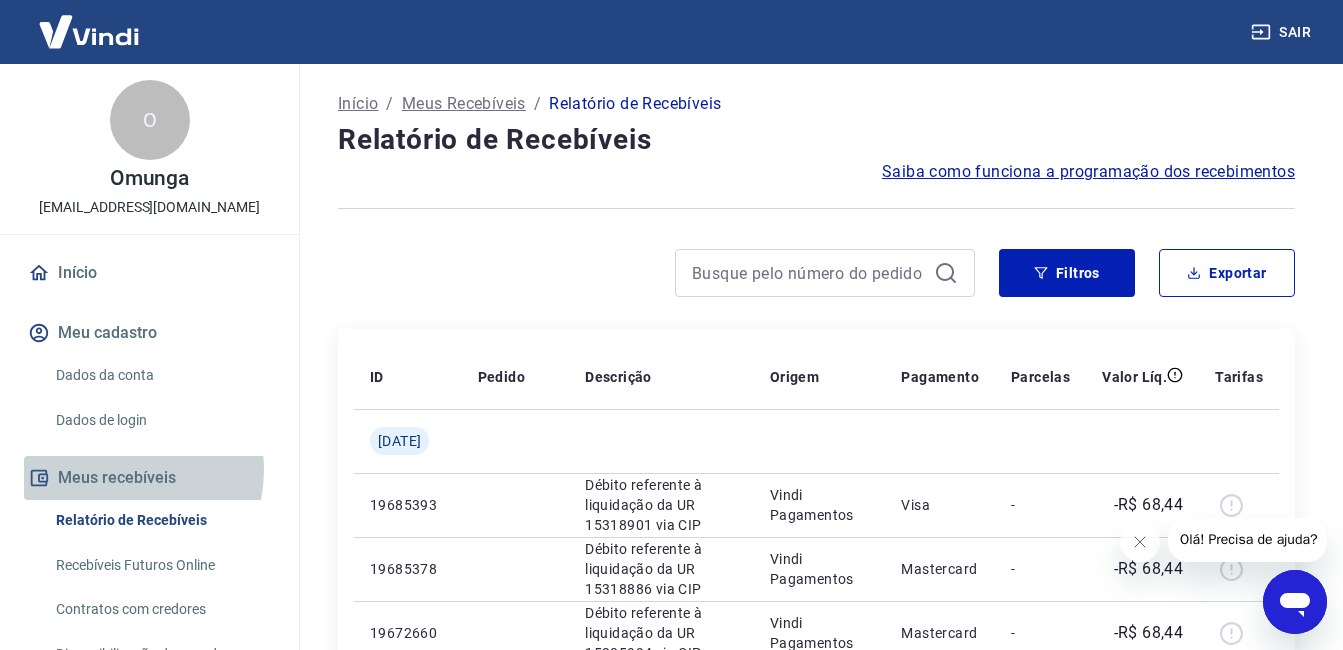 click on "Meus recebíveis" at bounding box center (149, 478) 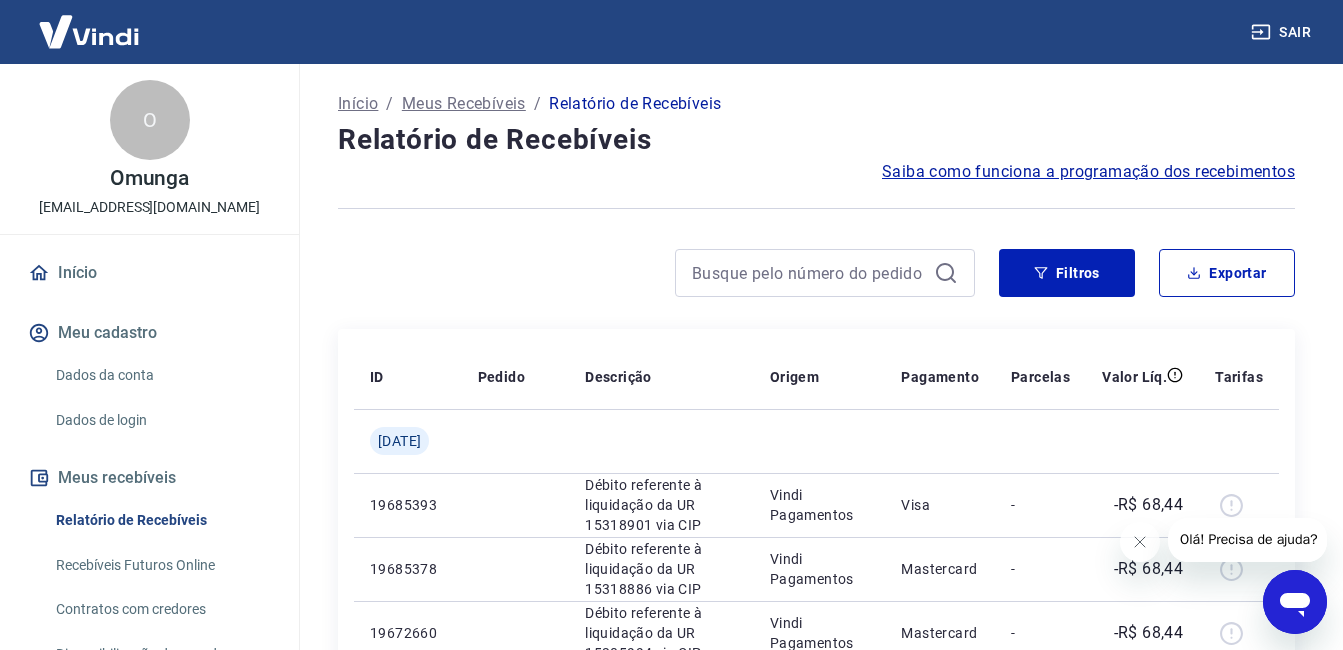 click on "Meus recebíveis" at bounding box center [149, 478] 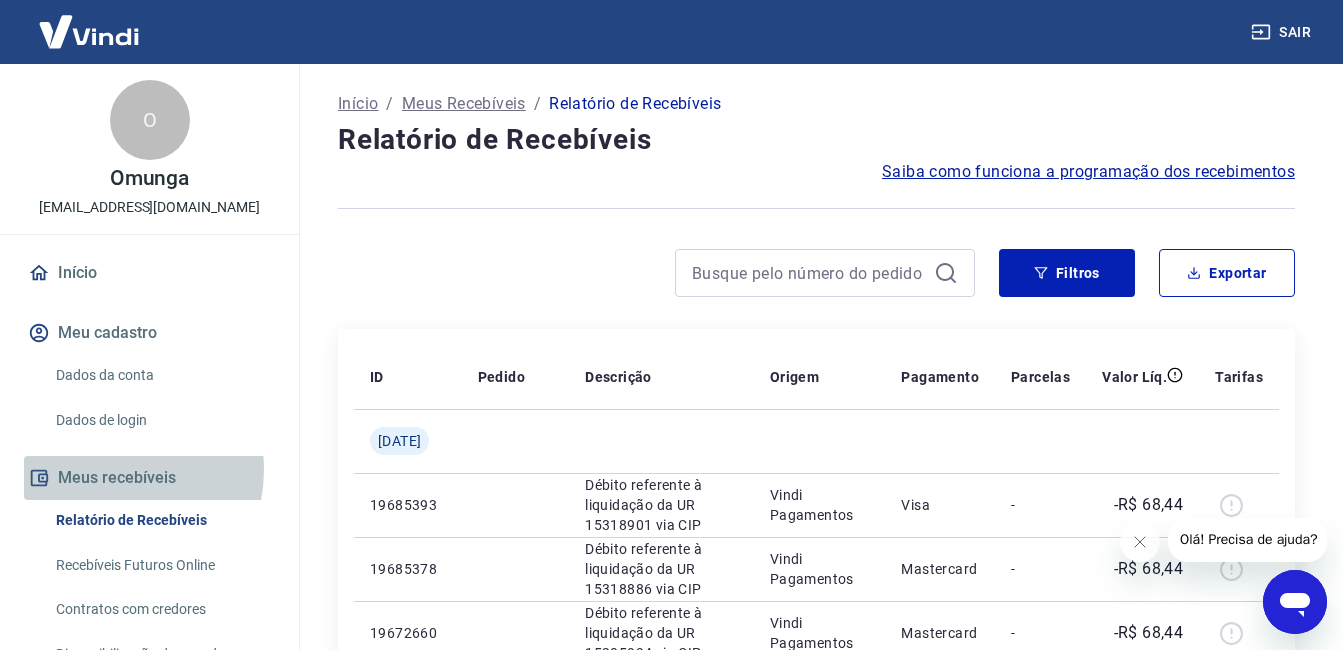 click on "Meus recebíveis" at bounding box center (149, 478) 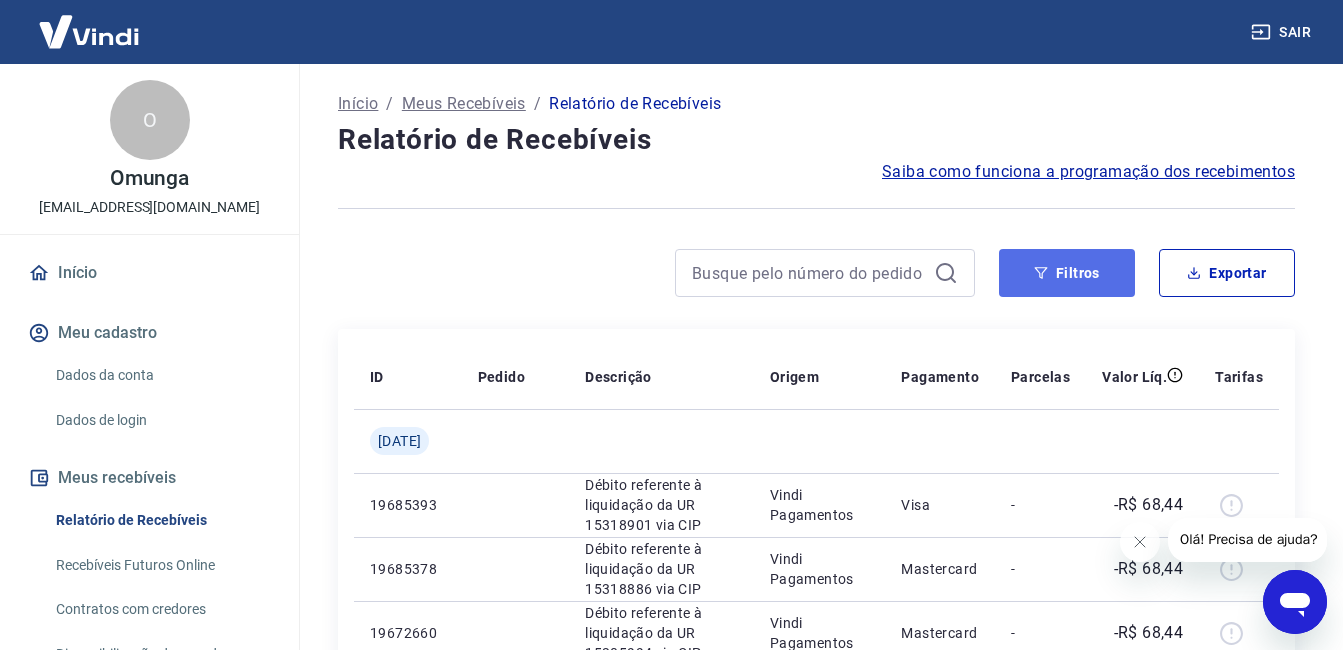 click on "Filtros" at bounding box center (1067, 273) 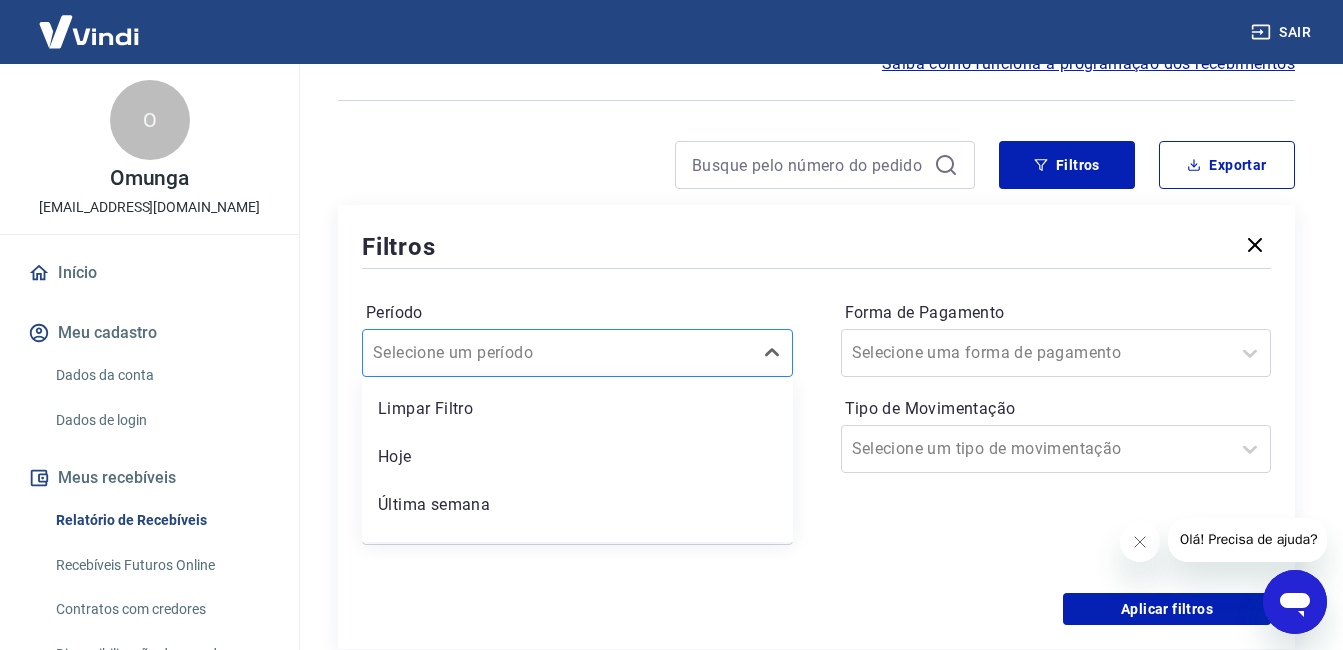 click on "option Limpar Filtro focused, 1 of 7. 7 results available. Use Up and Down to choose options, press Enter to select the currently focused option, press Escape to exit the menu, press Tab to select the option and exit the menu. Selecione um período Limpar Filtro Hoje Última semana Últimos 15 dias Últimos 30 dias Últimos 90 dias Últimos 6 meses" at bounding box center [577, 353] 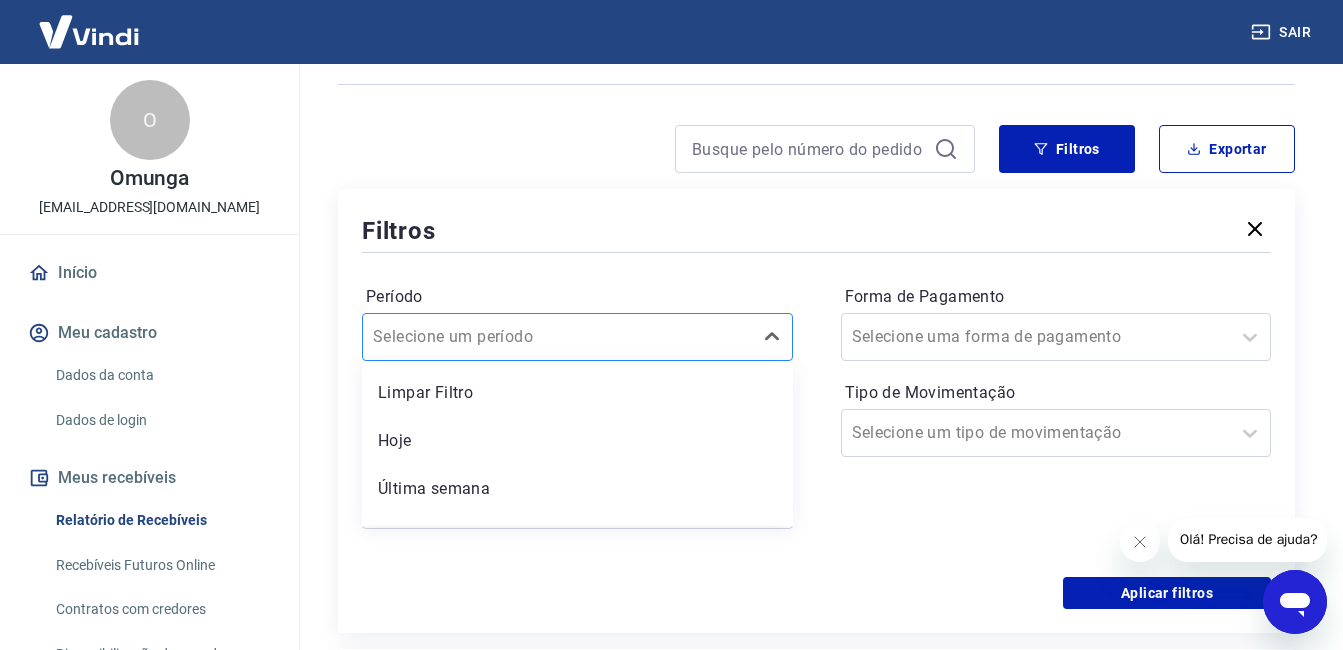 scroll, scrollTop: 135, scrollLeft: 0, axis: vertical 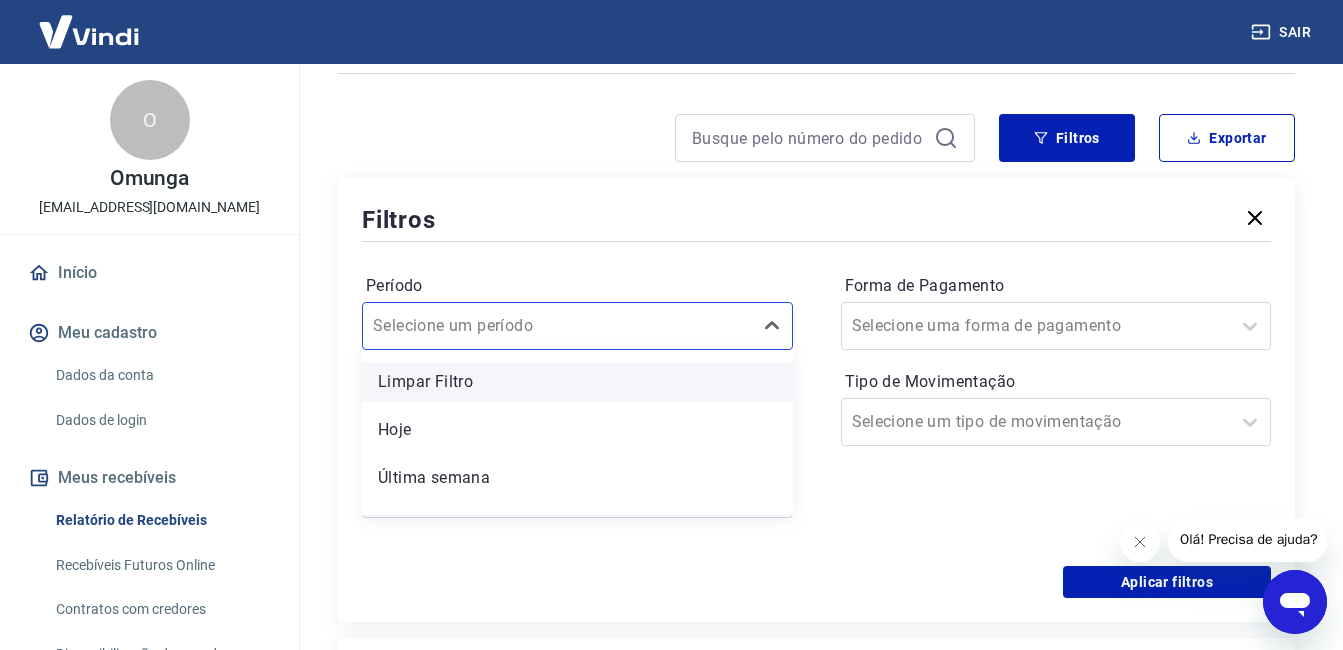 click on "Limpar Filtro" at bounding box center [577, 382] 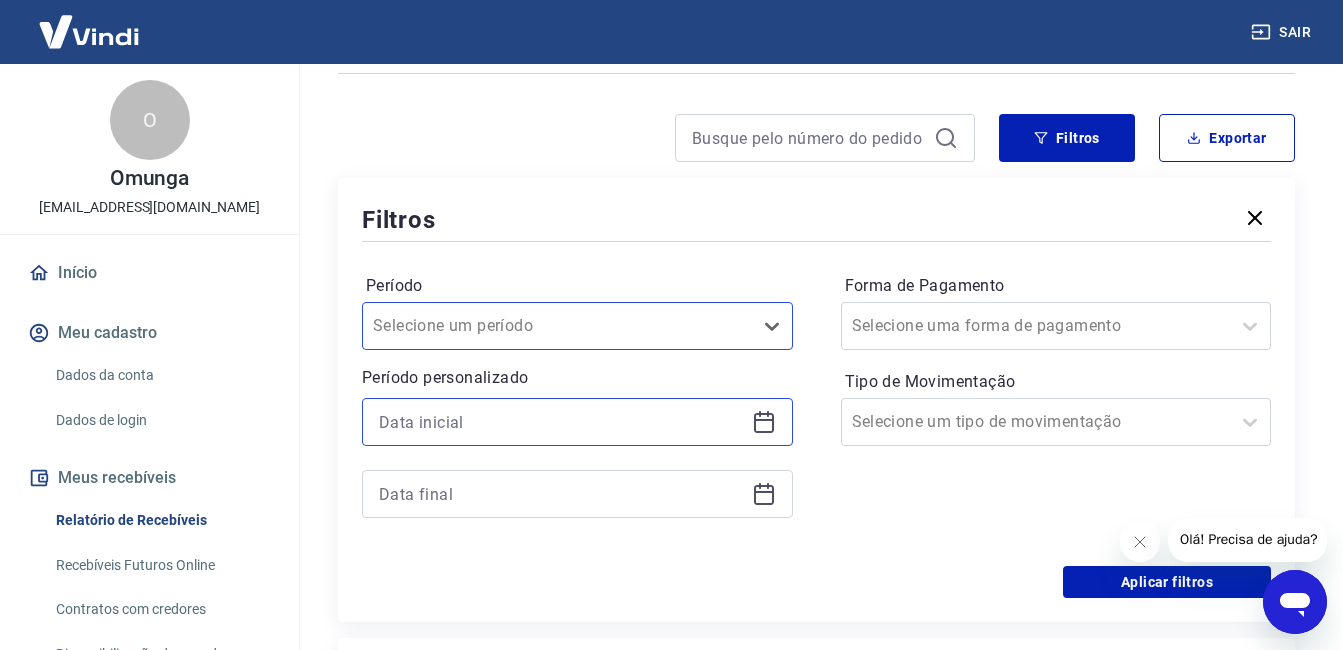 click at bounding box center (561, 422) 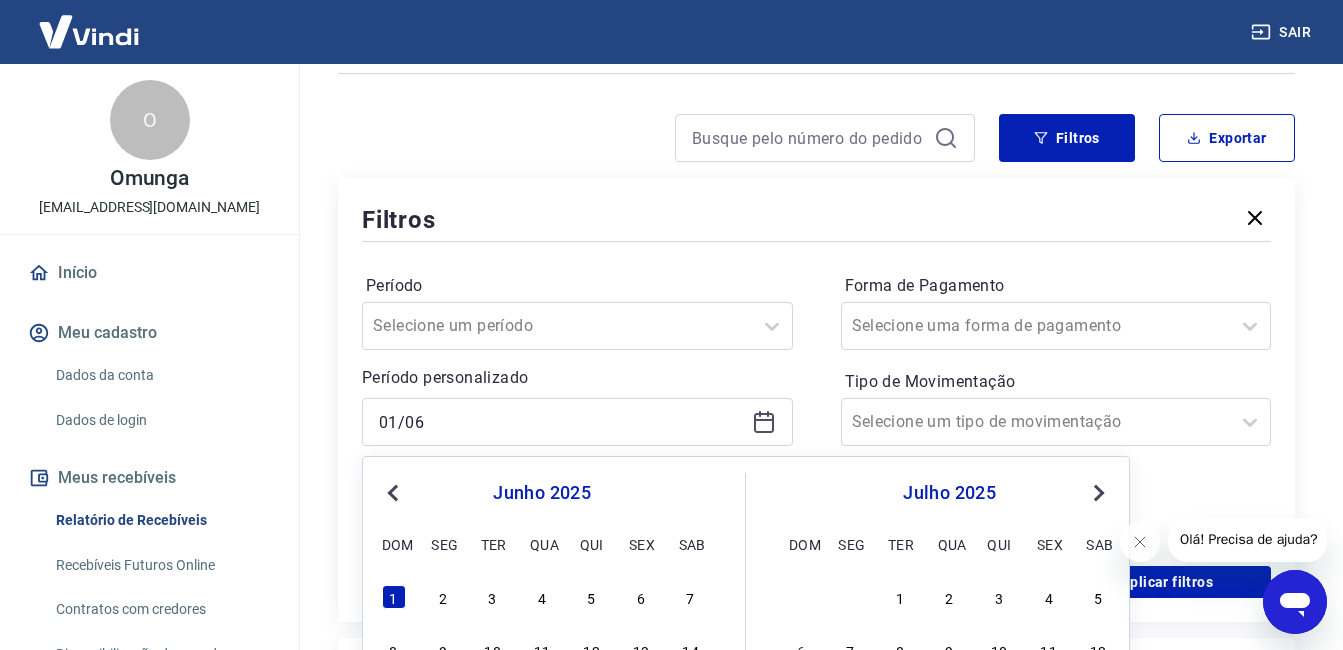 click on "Período" at bounding box center (577, 286) 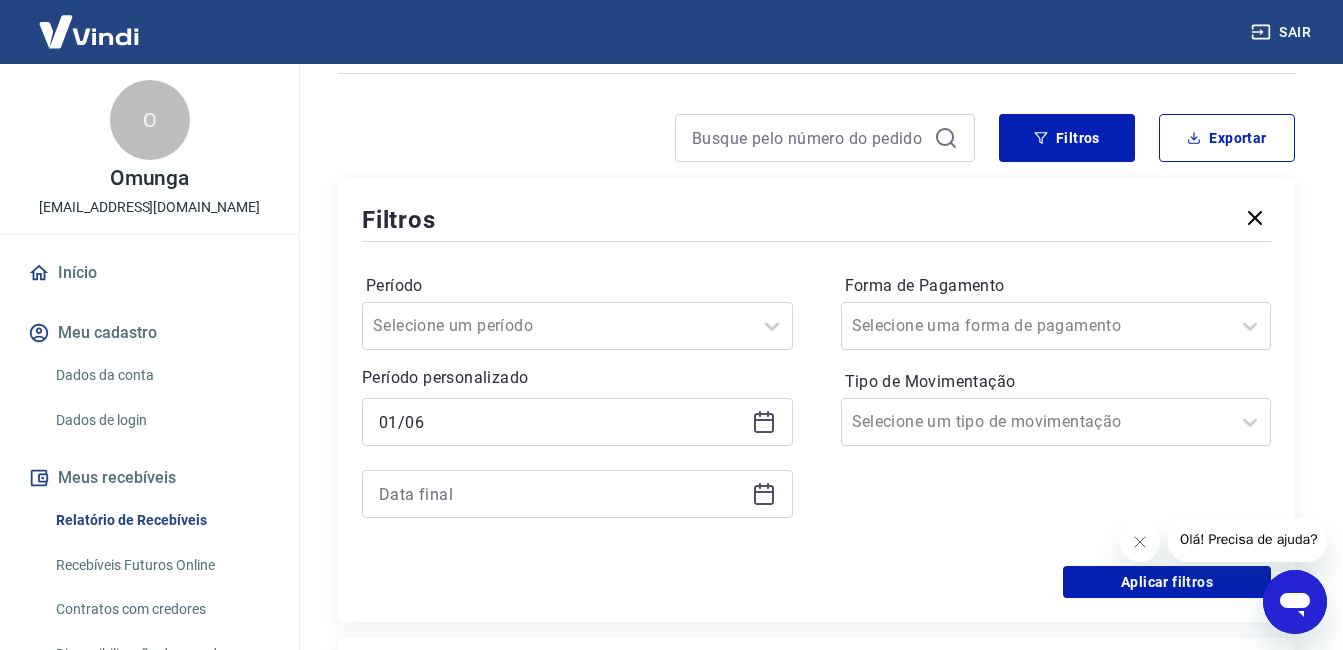type on "[DATE]" 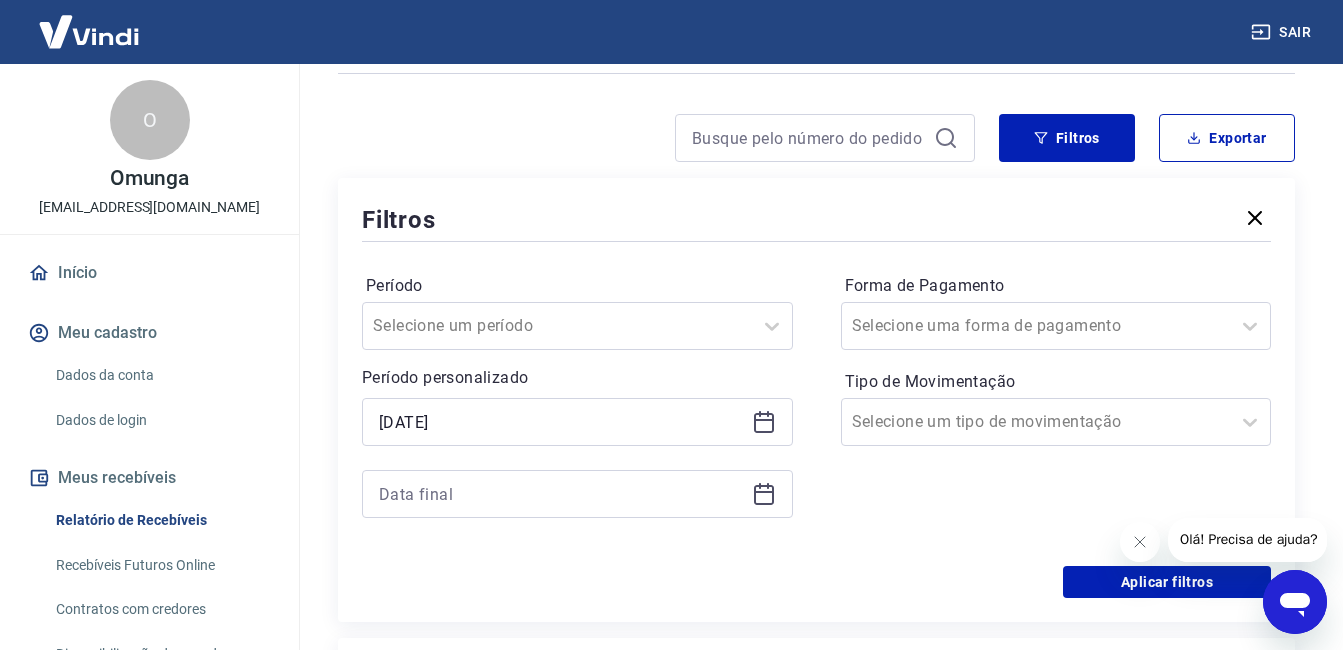 scroll, scrollTop: 335, scrollLeft: 0, axis: vertical 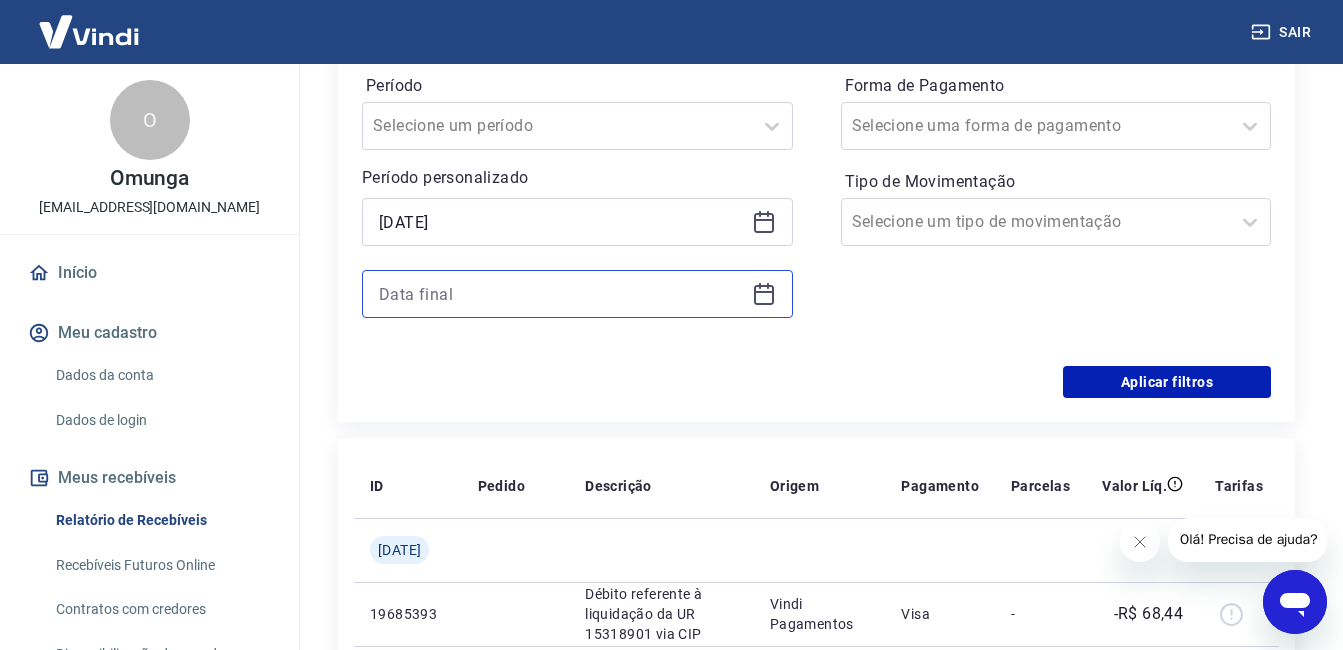 click at bounding box center (561, 294) 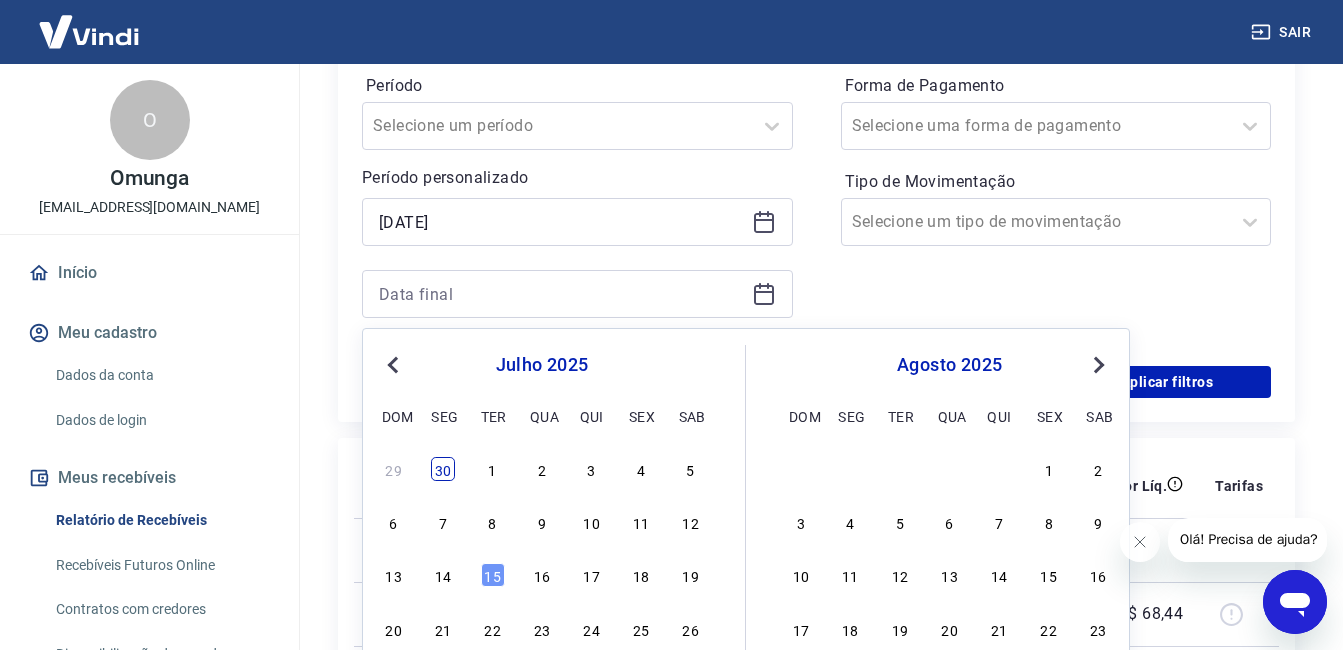 click on "30" at bounding box center (443, 469) 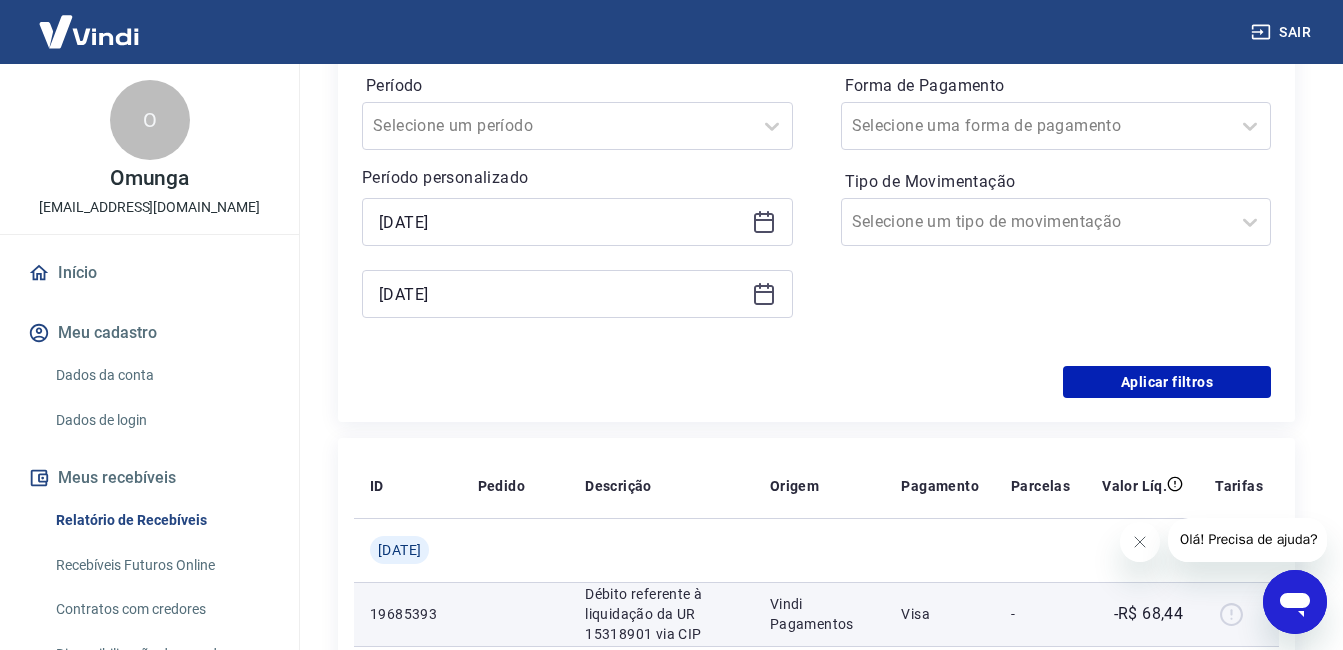 type on "[DATE]" 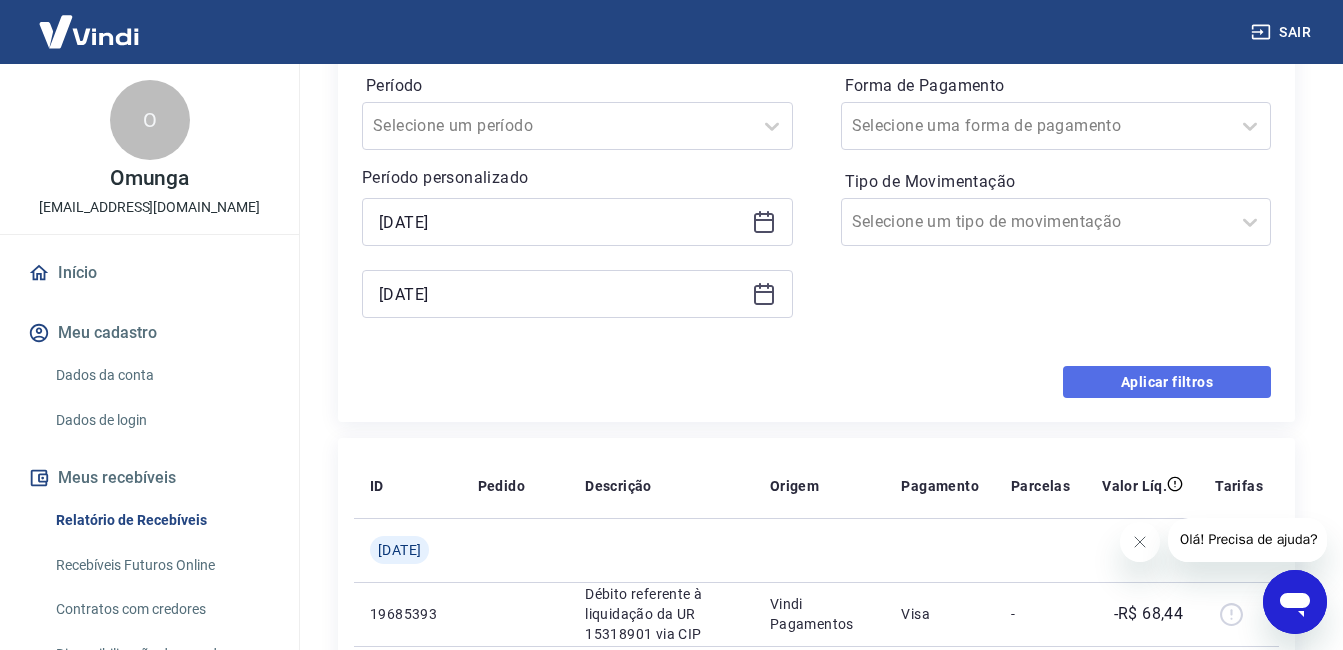 click on "Aplicar filtros" at bounding box center [1167, 382] 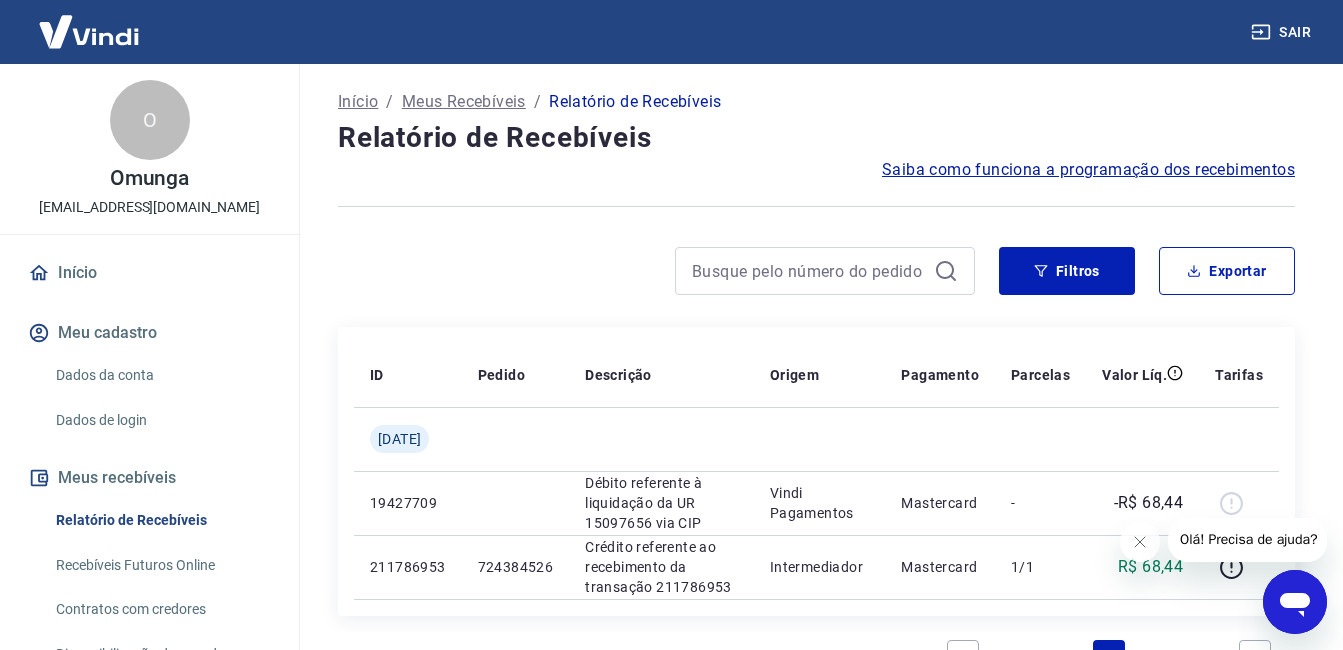 scroll, scrollTop: 0, scrollLeft: 0, axis: both 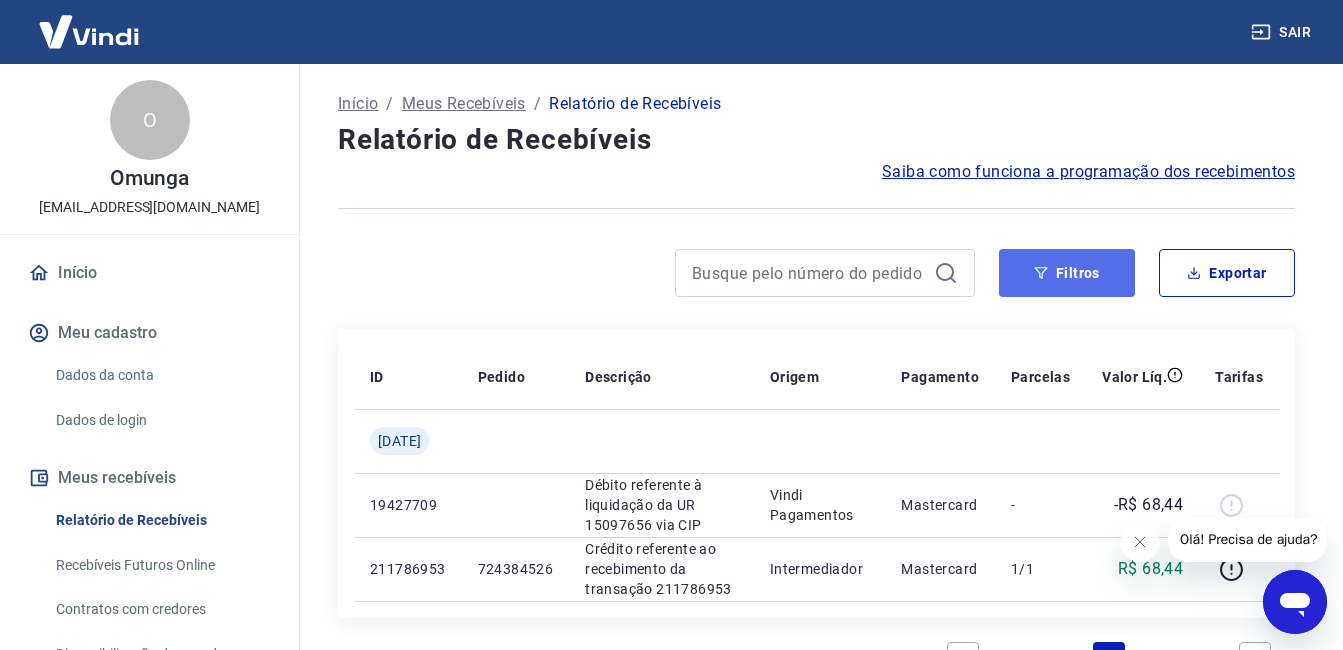 click on "Filtros" at bounding box center [1067, 273] 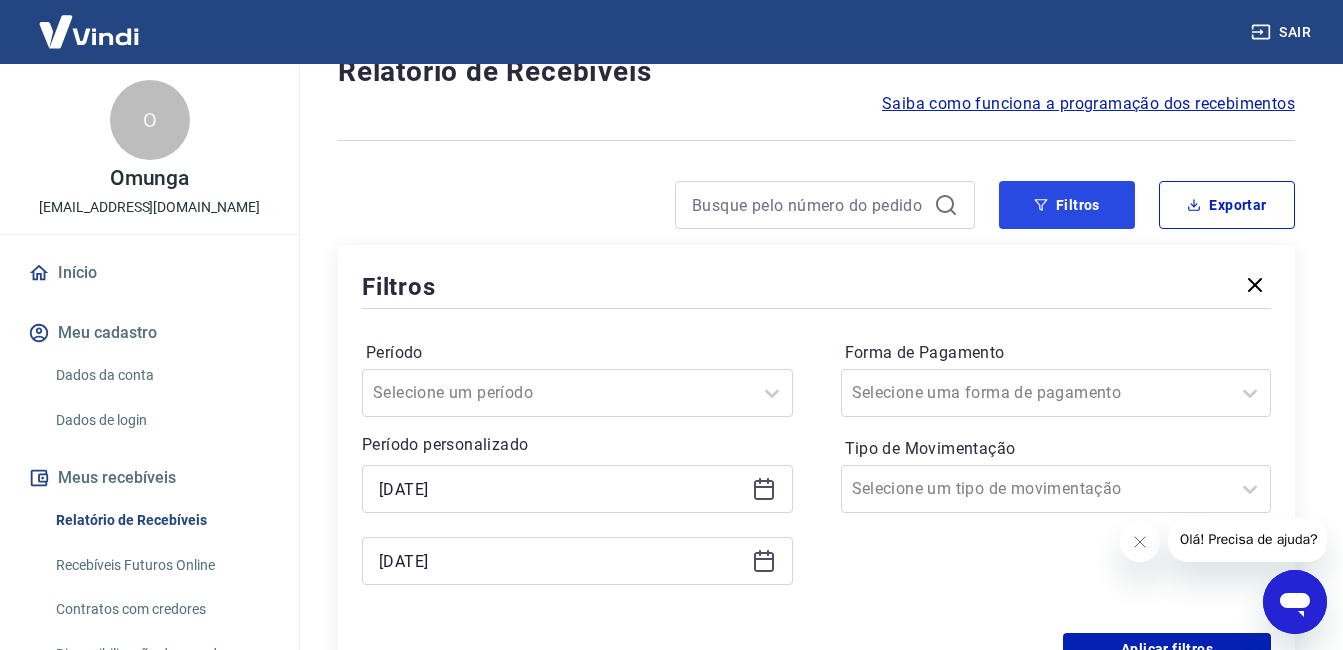 scroll, scrollTop: 100, scrollLeft: 0, axis: vertical 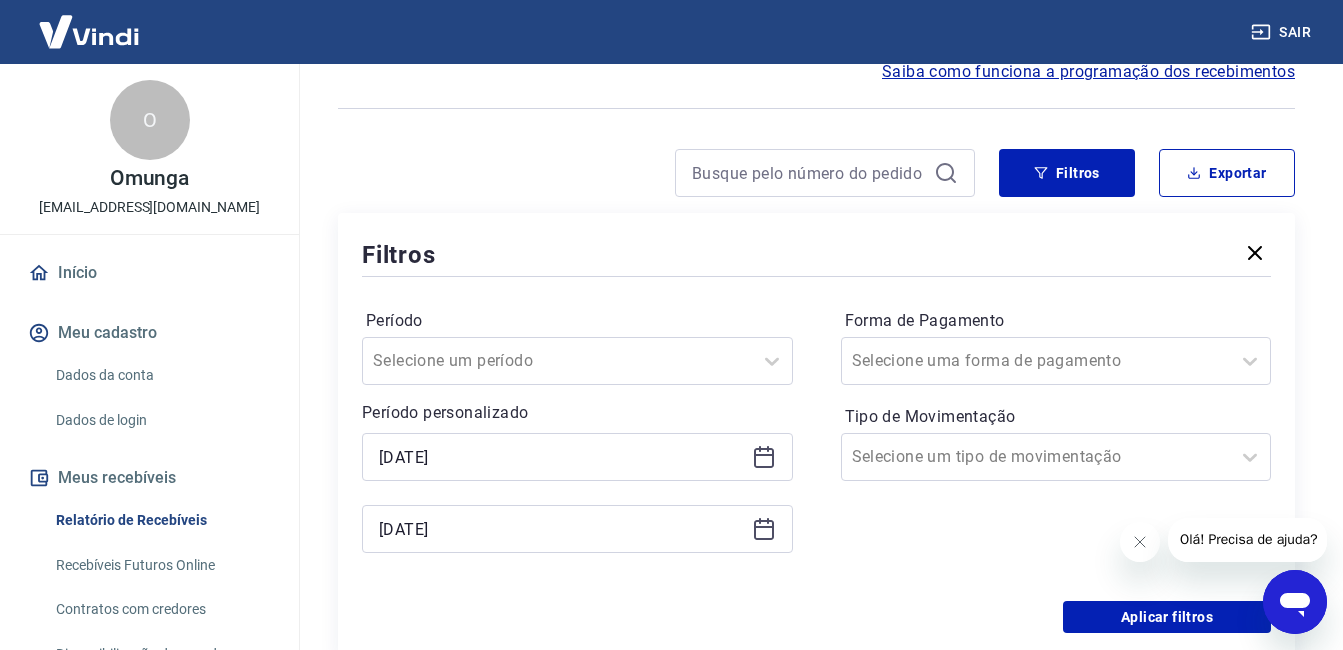 click 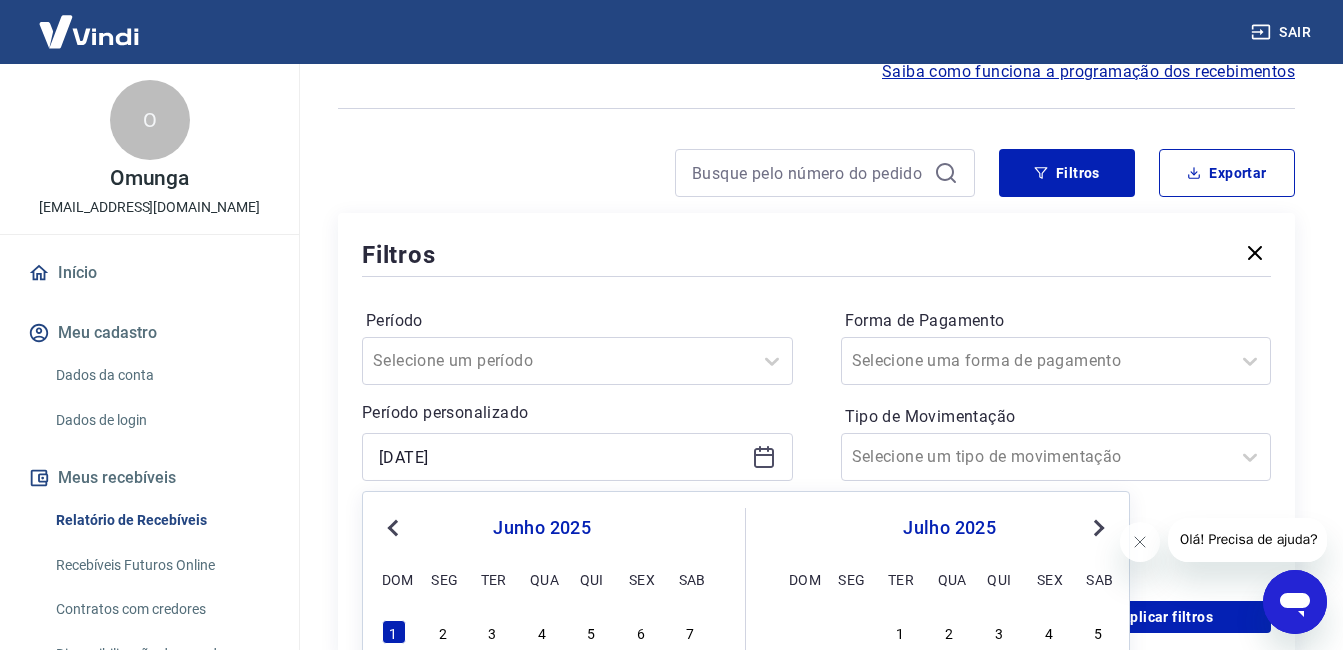 click on "Previous Month" at bounding box center (395, 527) 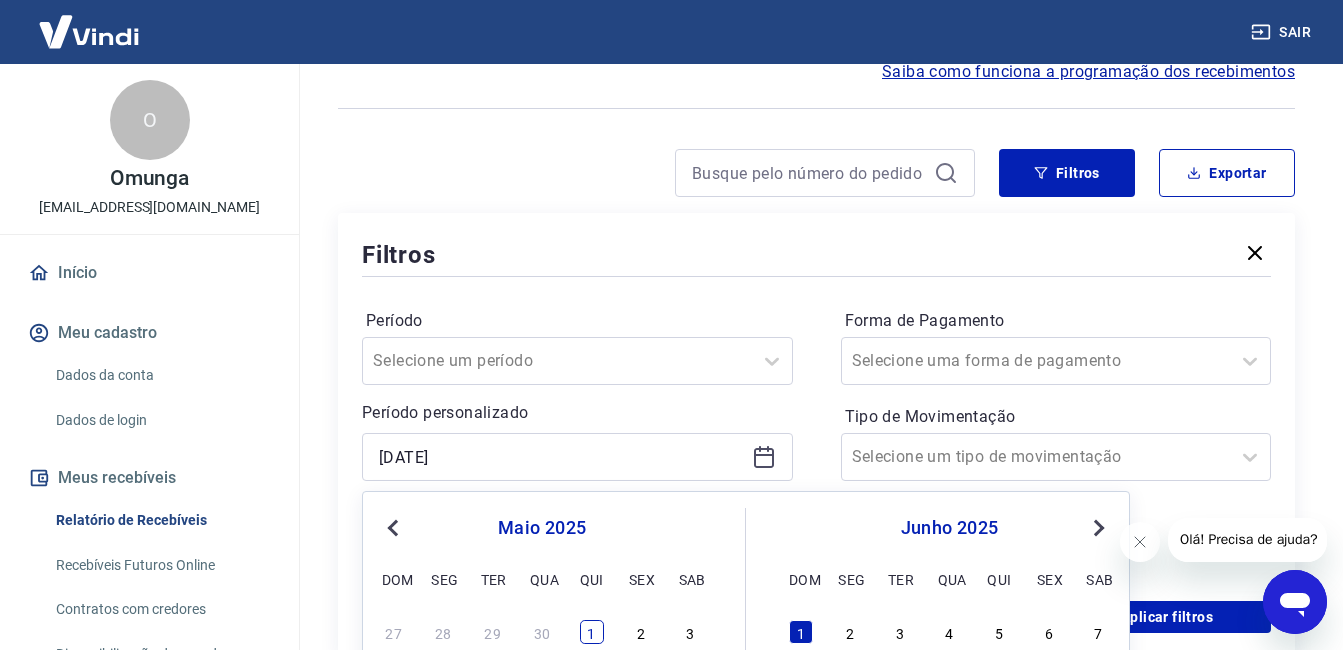 click on "1" at bounding box center (592, 632) 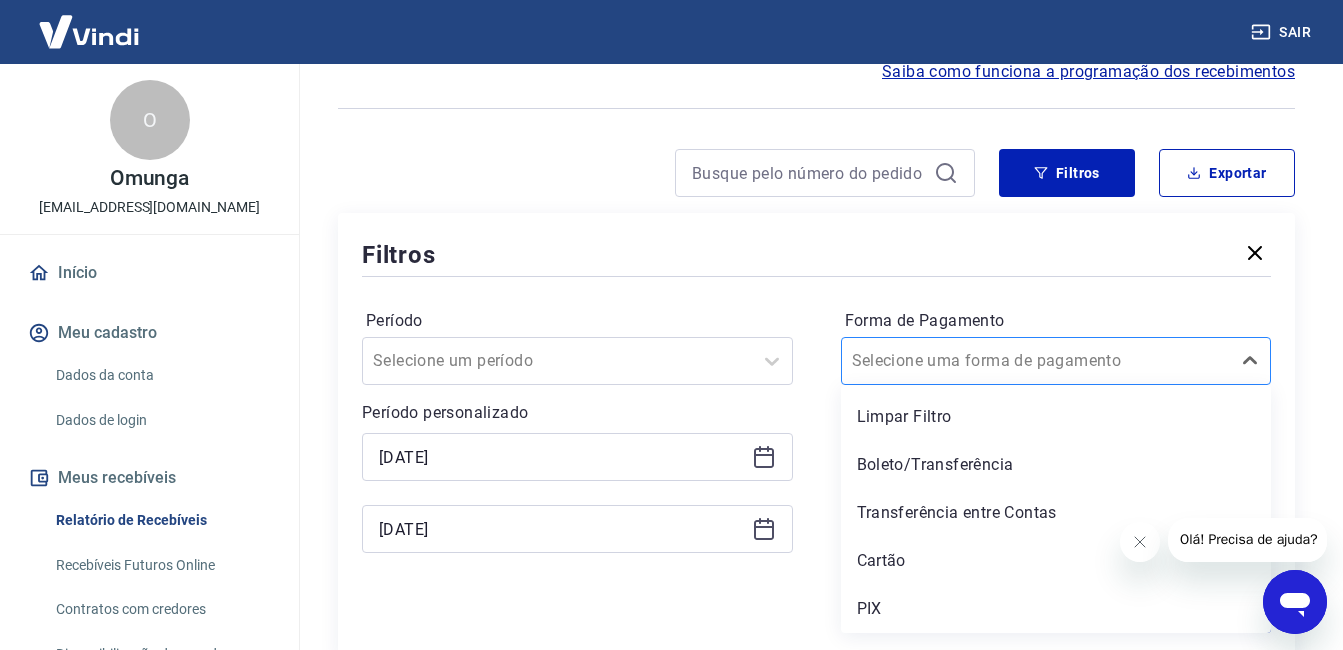 click on "Forma de Pagamento" at bounding box center [953, 361] 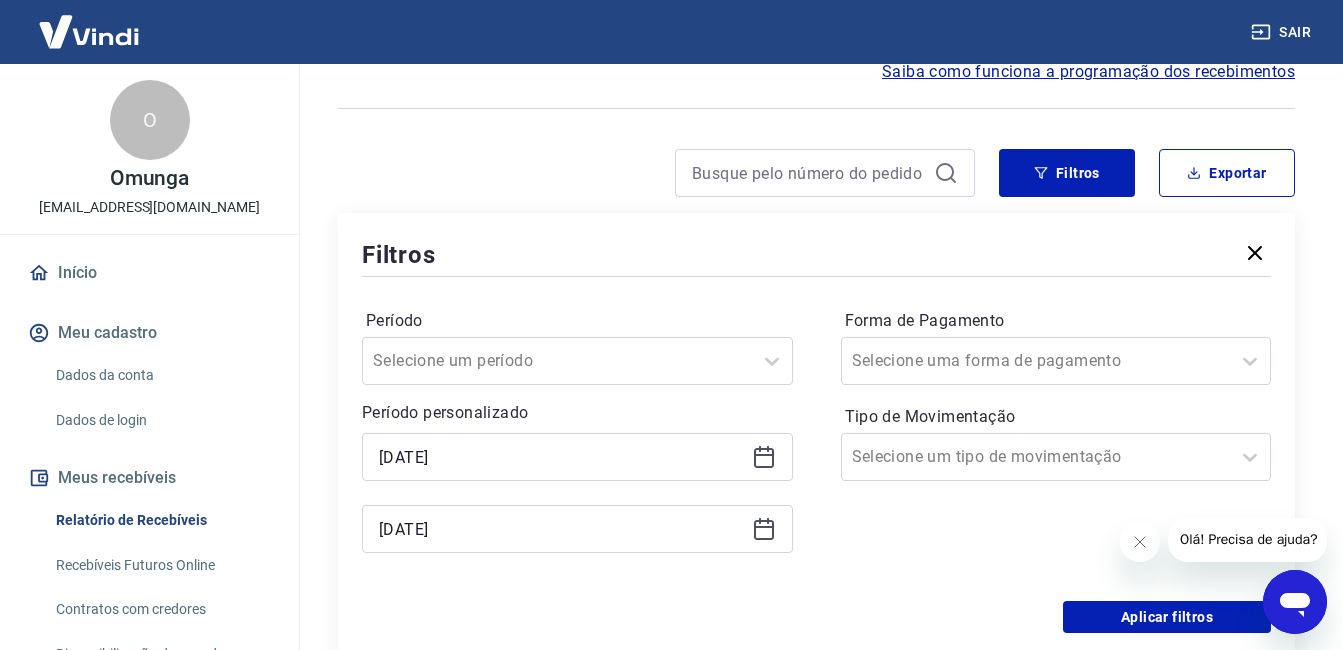 click on "Período Selecione um período Período personalizado Selected date: [DATE] [DATE] [DATE] Forma de Pagamento Selecione uma forma de pagamento Tipo de Movimentação Selecione um tipo de movimentação" at bounding box center (816, 441) 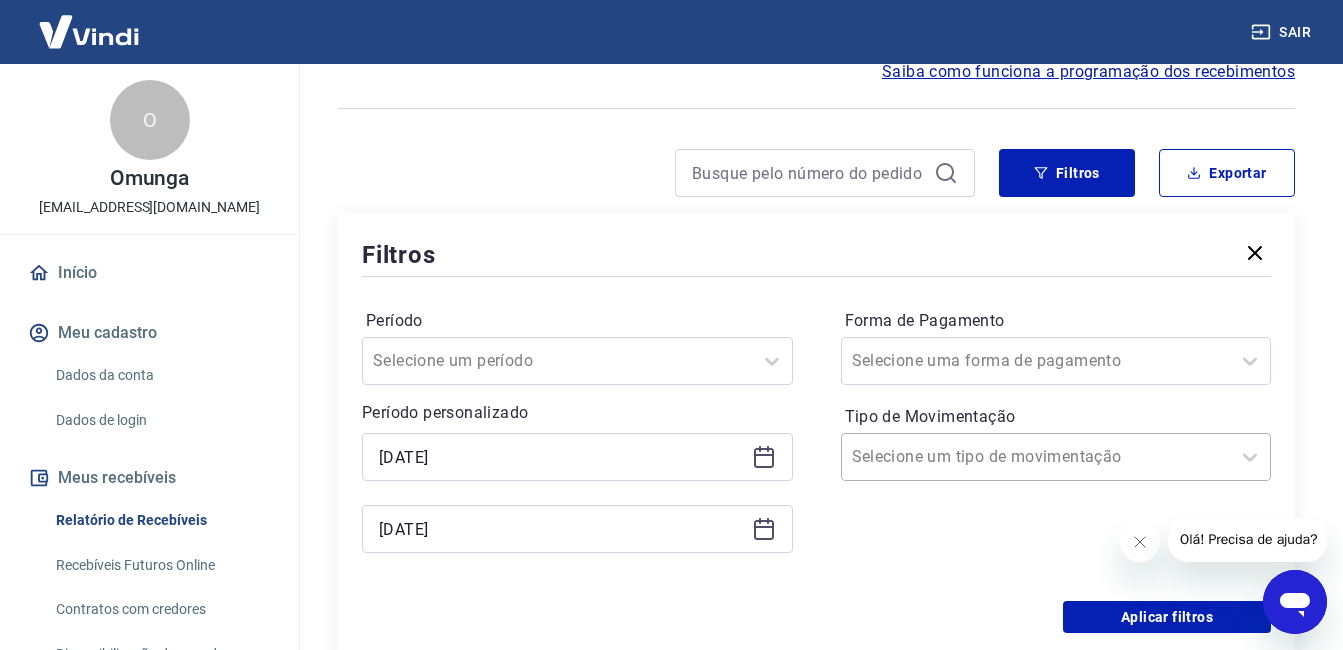 click on "Tipo de Movimentação" at bounding box center [953, 457] 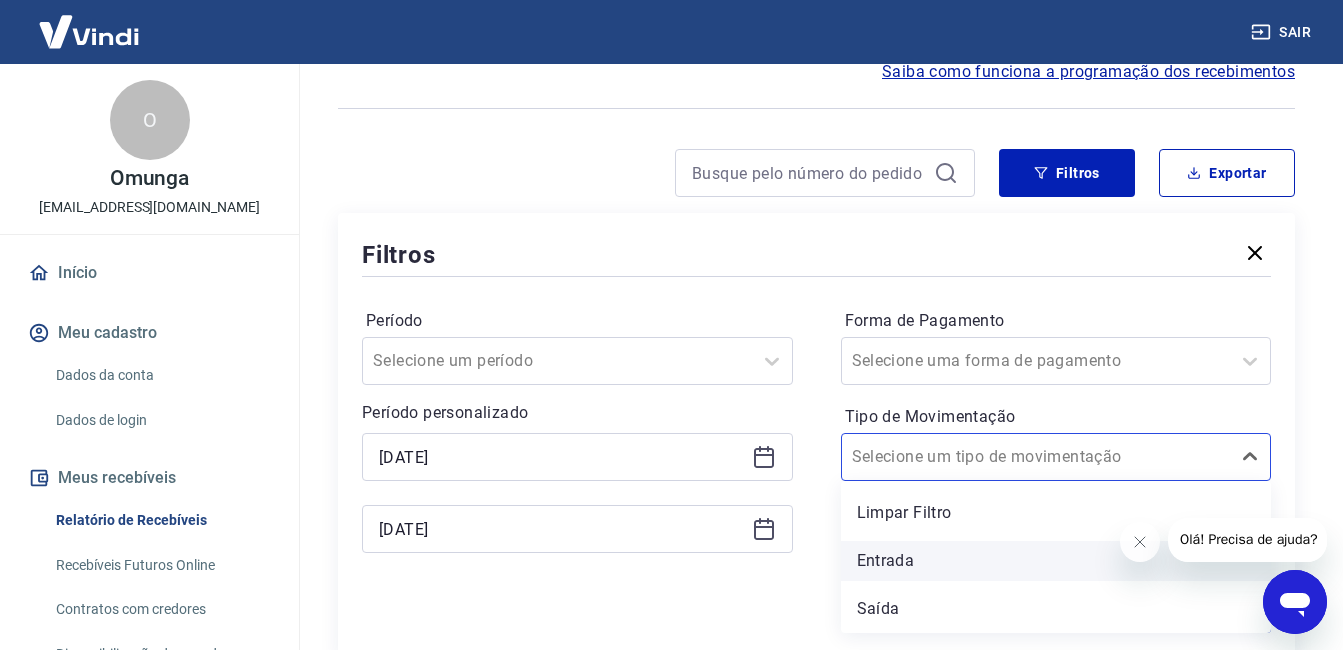 click on "Entrada" at bounding box center [1056, 561] 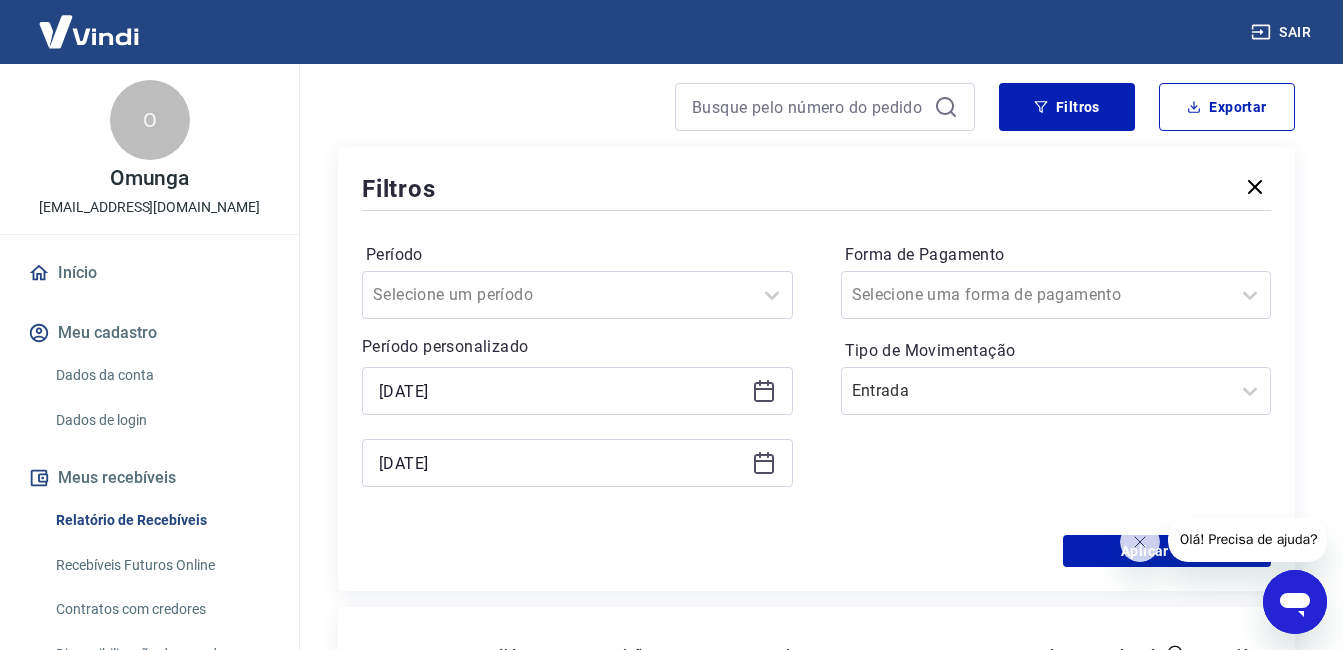 scroll, scrollTop: 200, scrollLeft: 0, axis: vertical 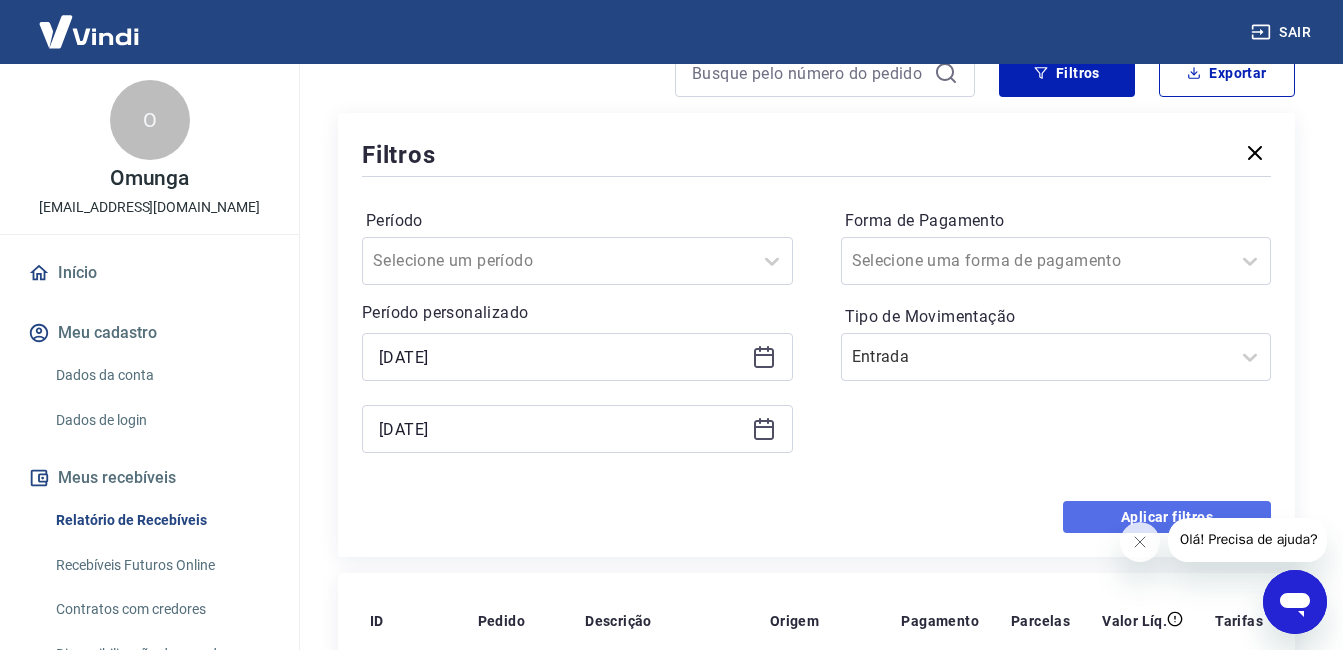 click on "Aplicar filtros" at bounding box center (1167, 517) 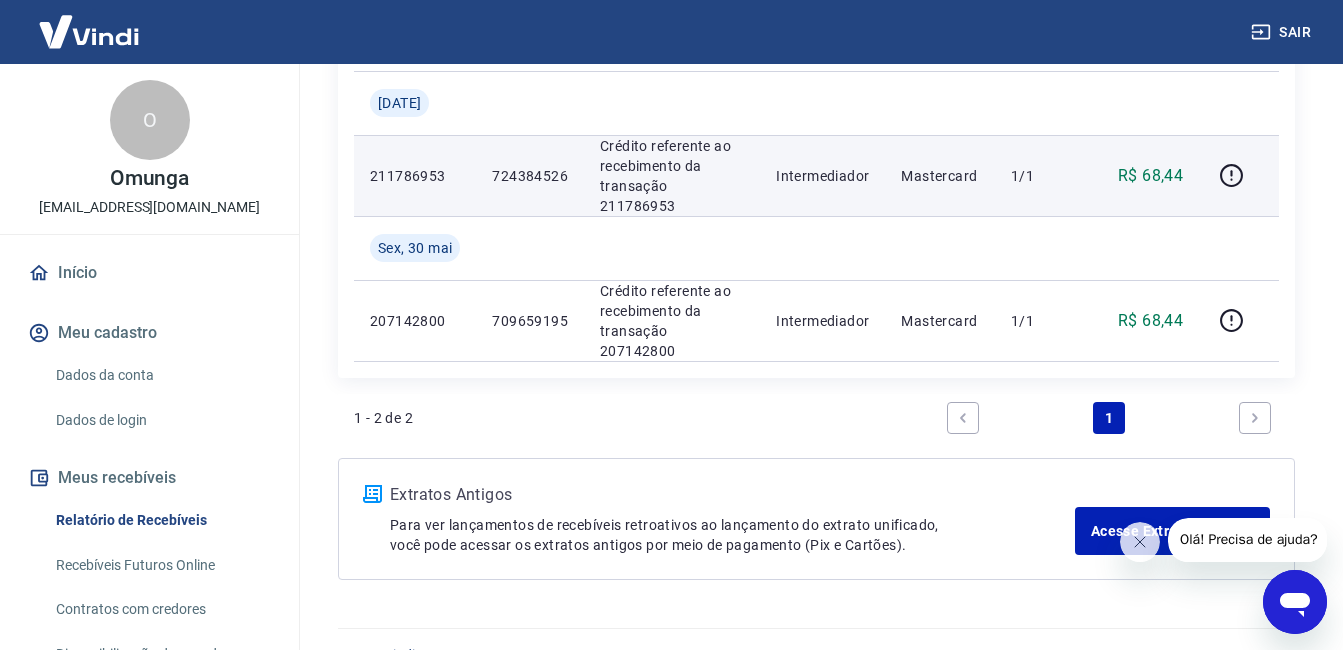 scroll, scrollTop: 344, scrollLeft: 0, axis: vertical 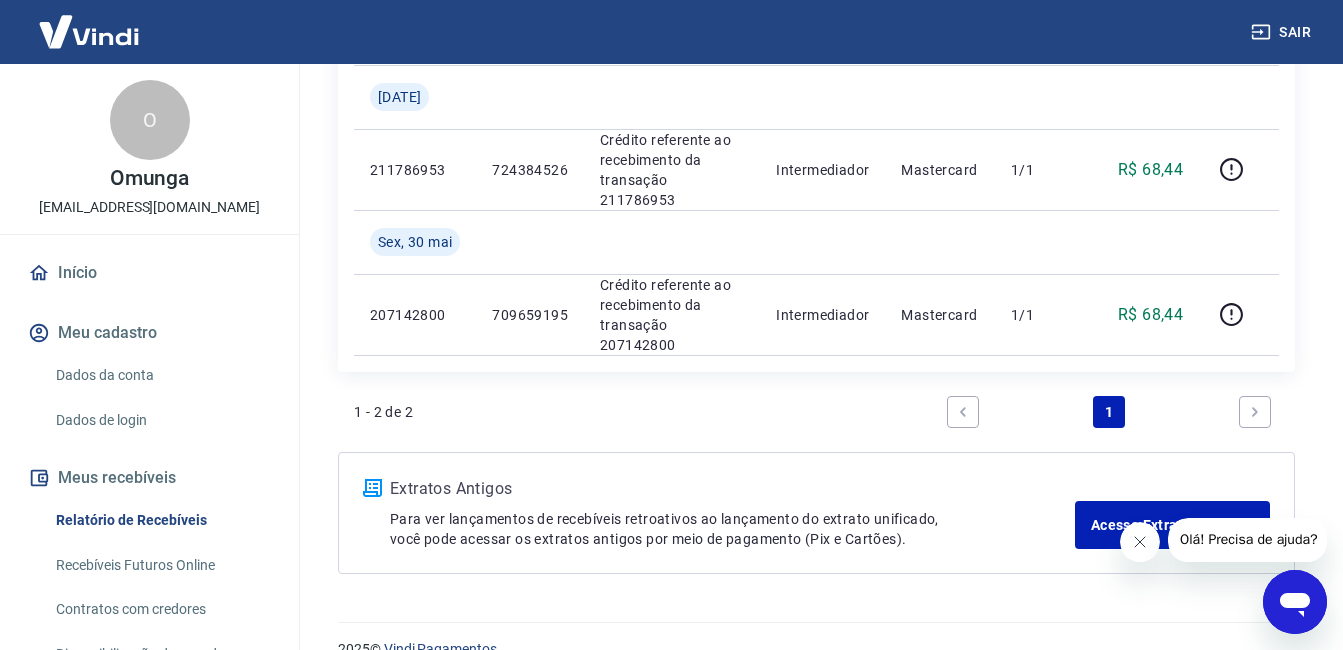 click 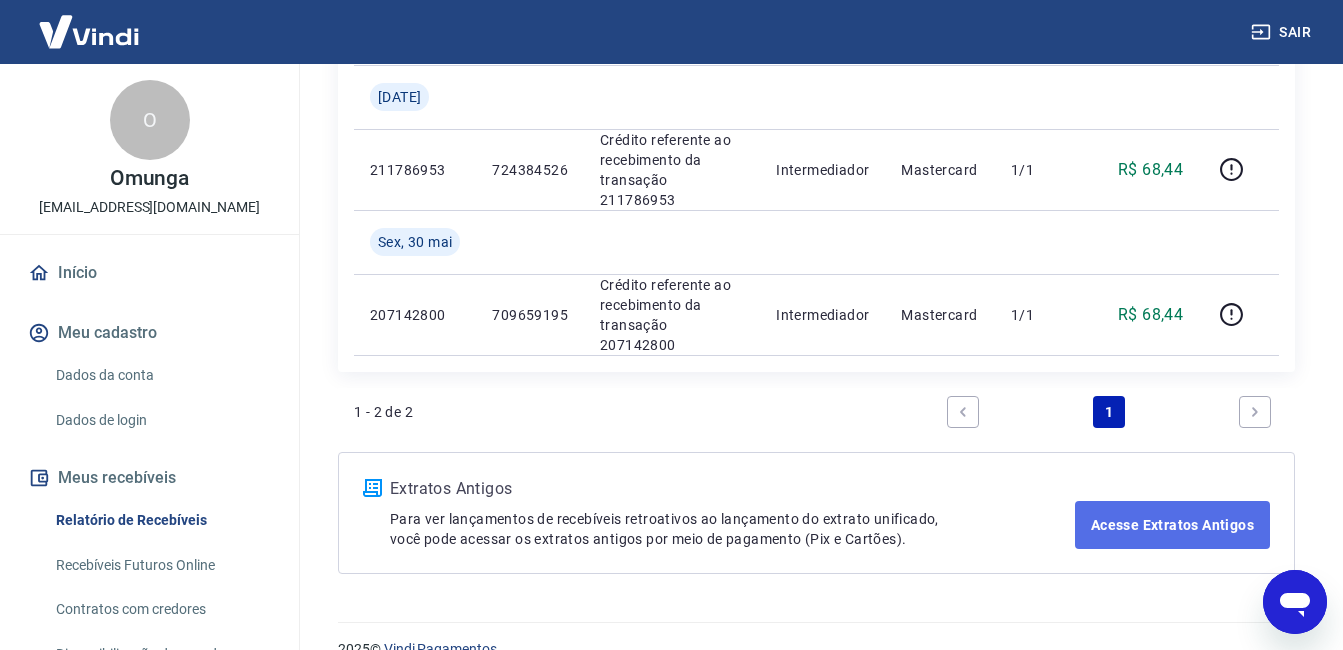 click on "Acesse Extratos Antigos" at bounding box center [1172, 525] 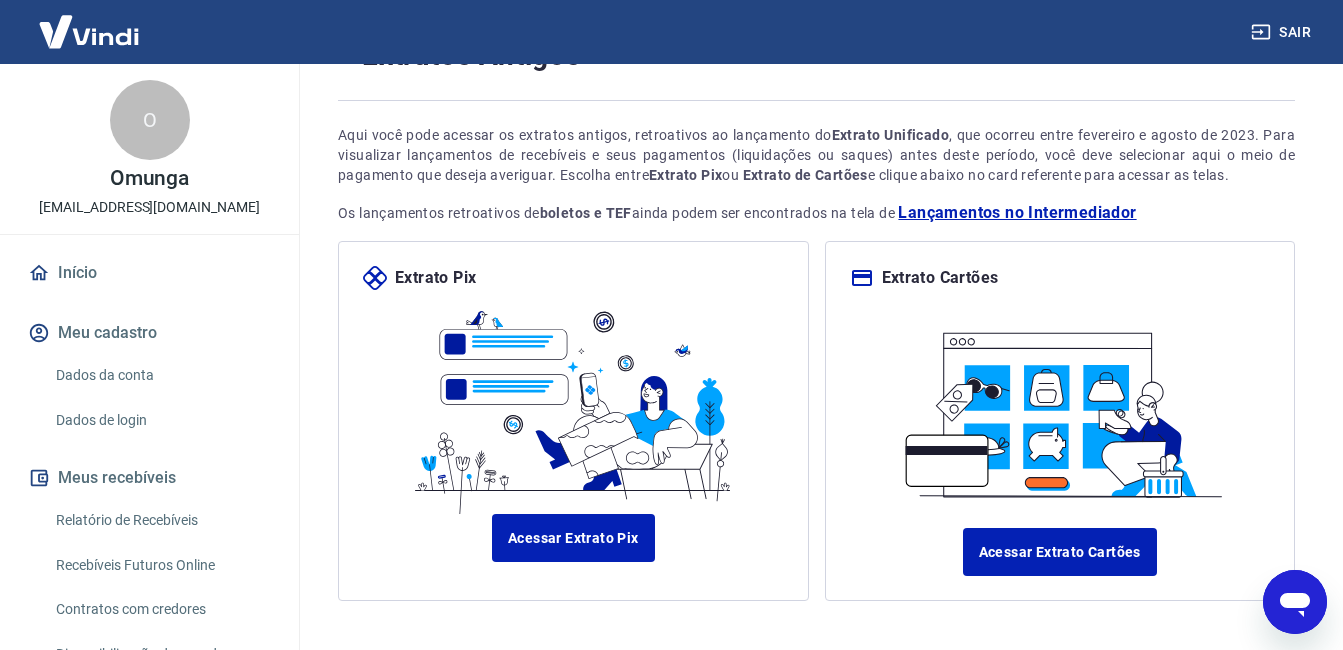 scroll, scrollTop: 0, scrollLeft: 0, axis: both 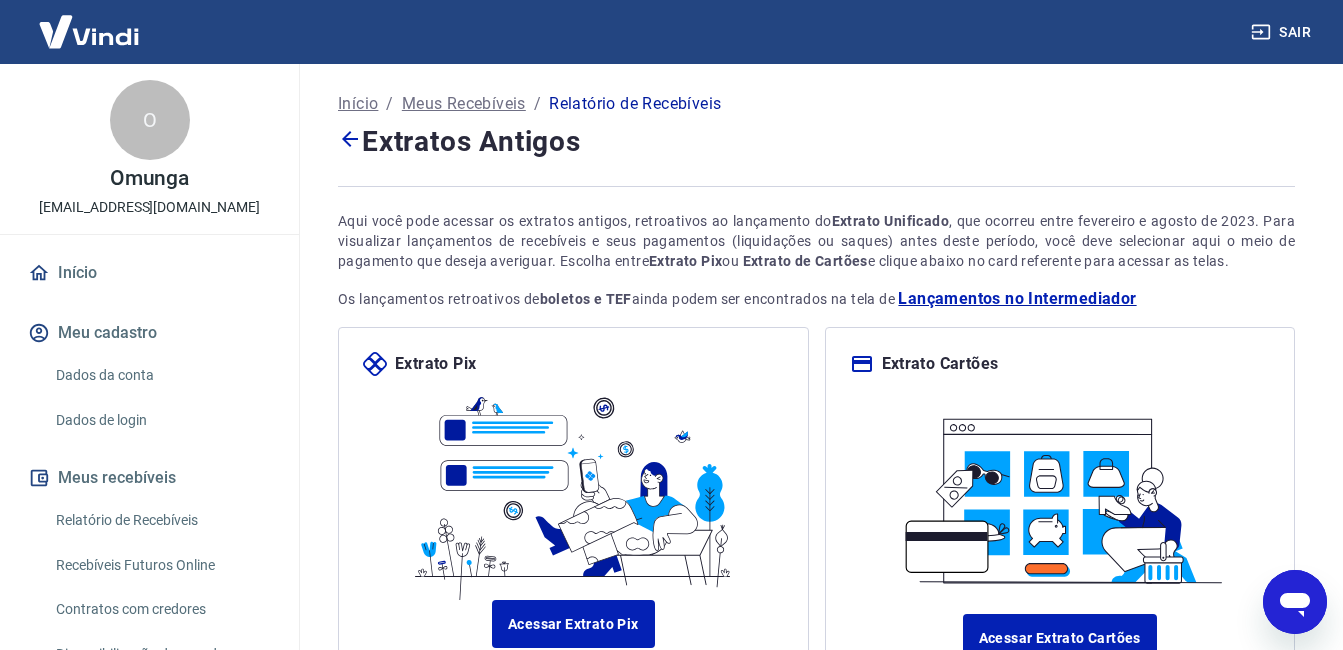 click on "Lançamentos no Intermediador" at bounding box center [1017, 299] 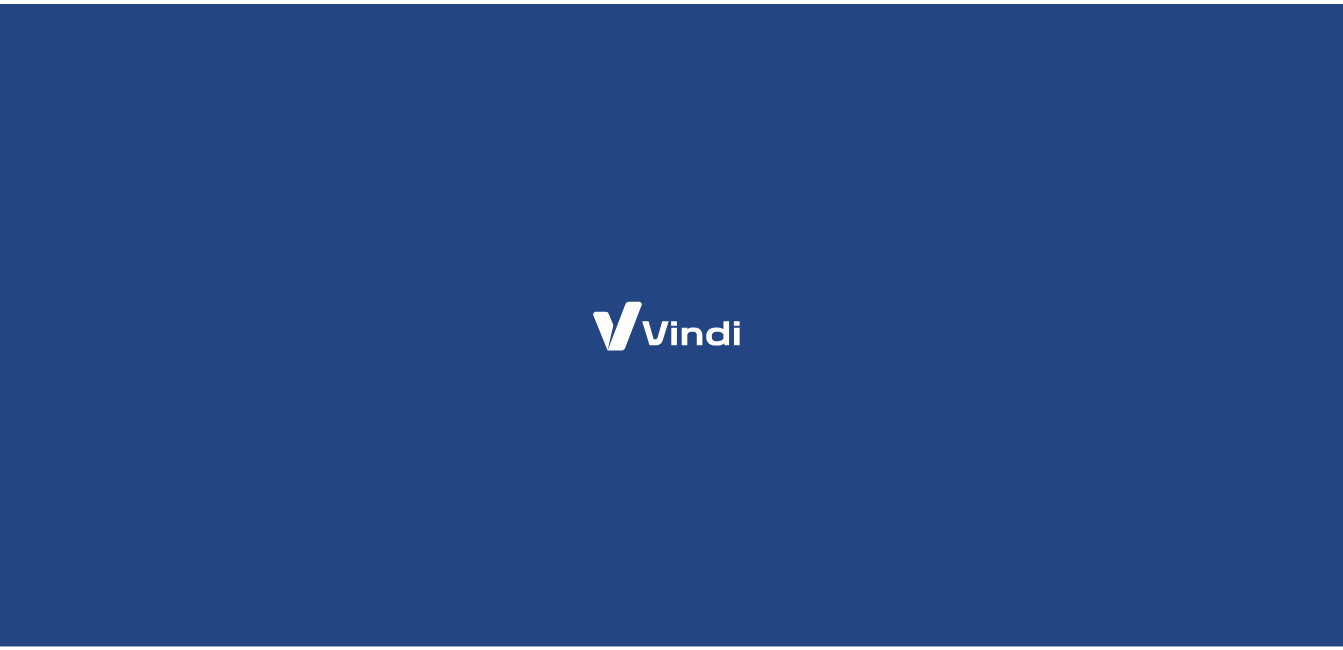 scroll, scrollTop: 0, scrollLeft: 0, axis: both 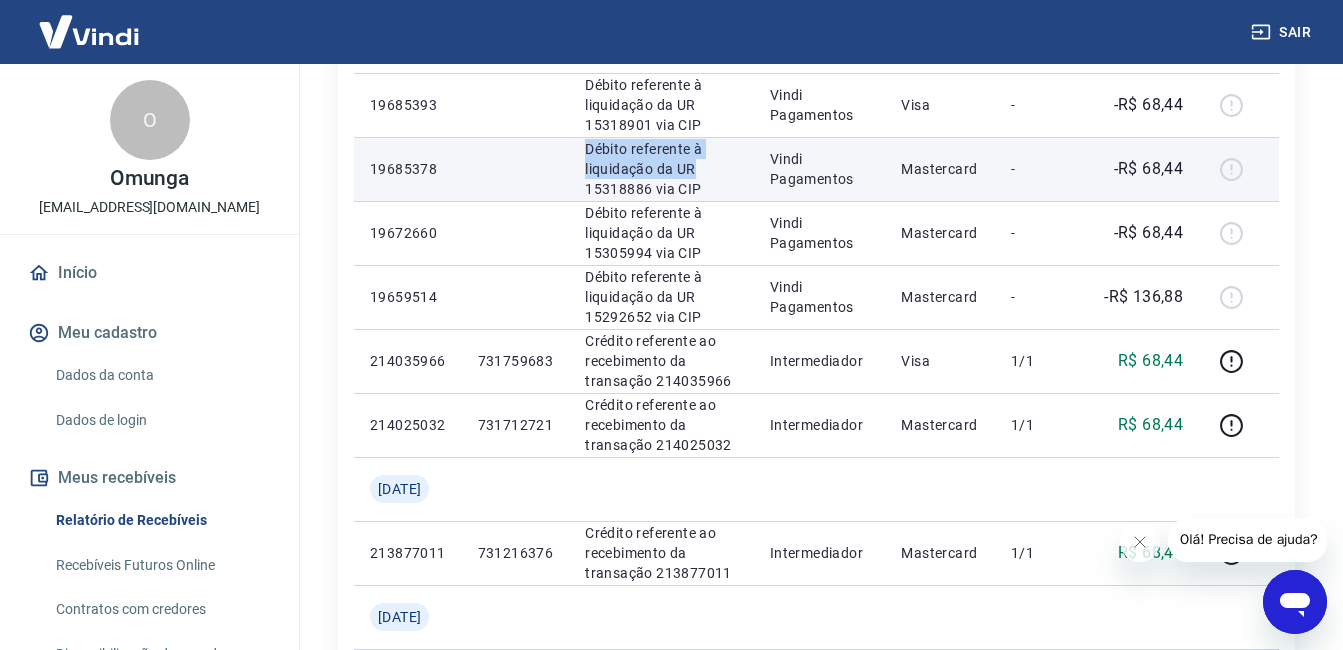 drag, startPoint x: 592, startPoint y: 150, endPoint x: 721, endPoint y: 170, distance: 130.54118 